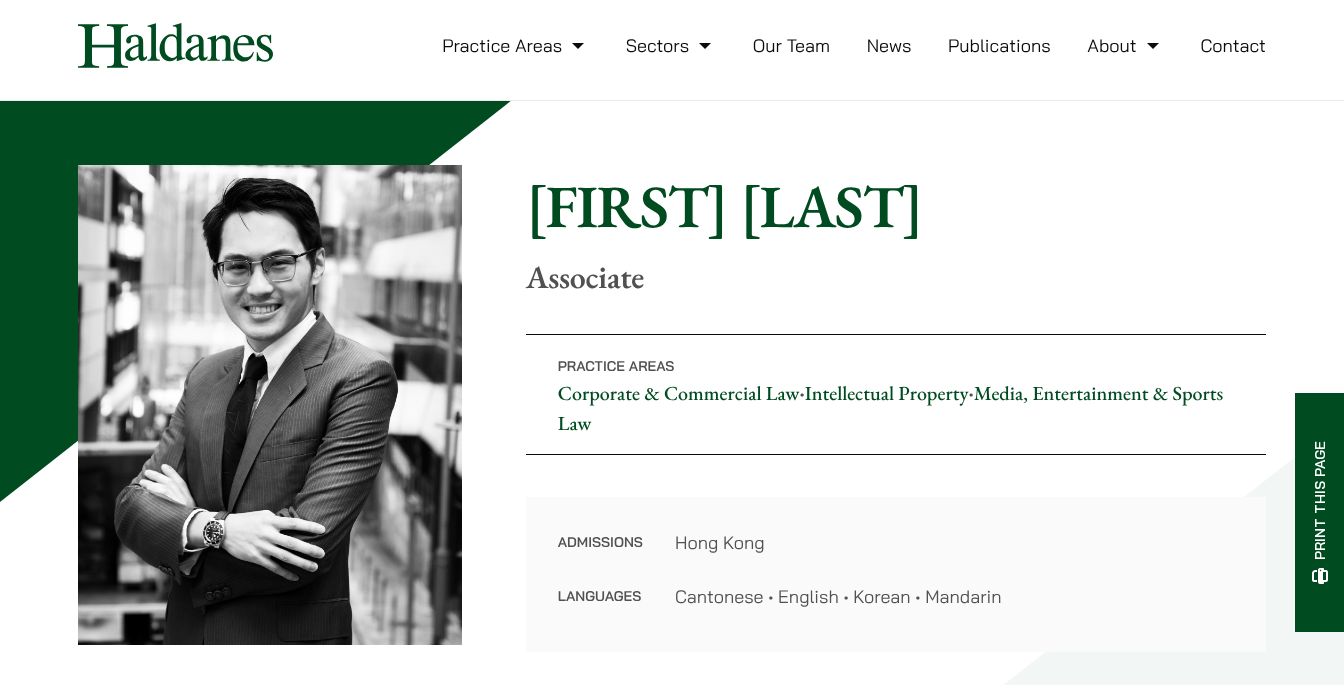 scroll, scrollTop: 0, scrollLeft: 0, axis: both 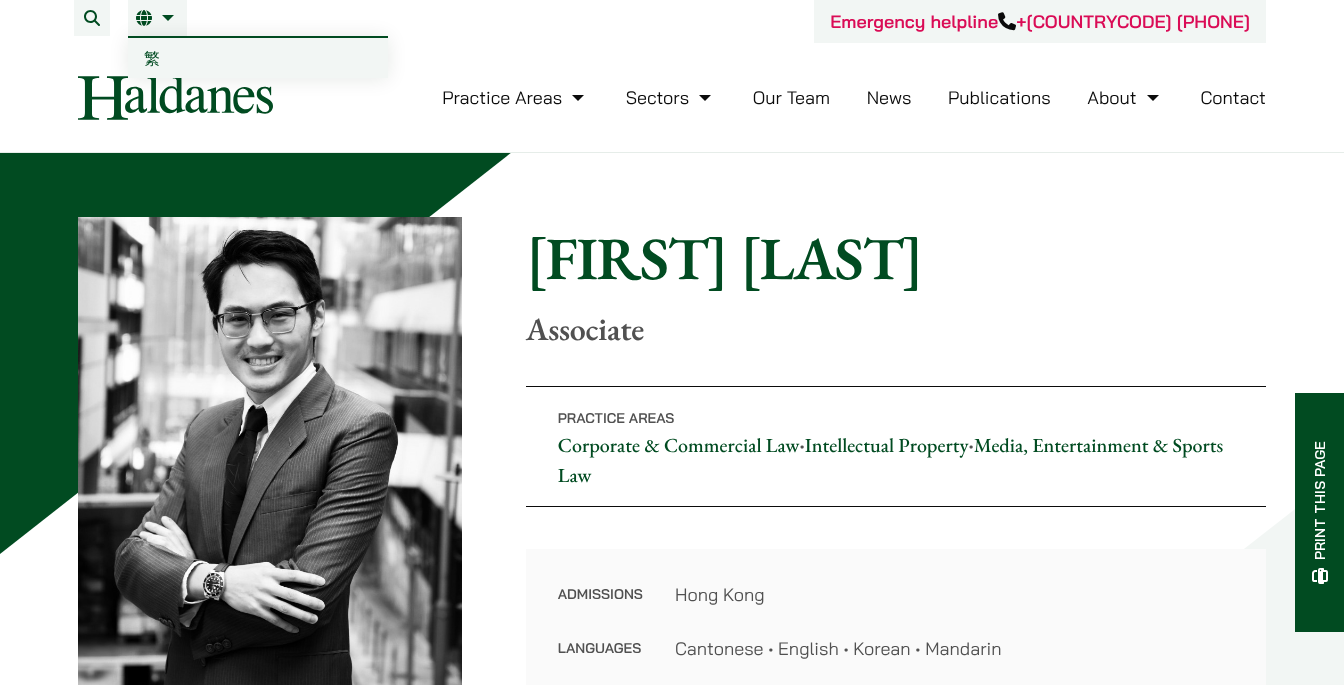 click on "繁" at bounding box center (152, 58) 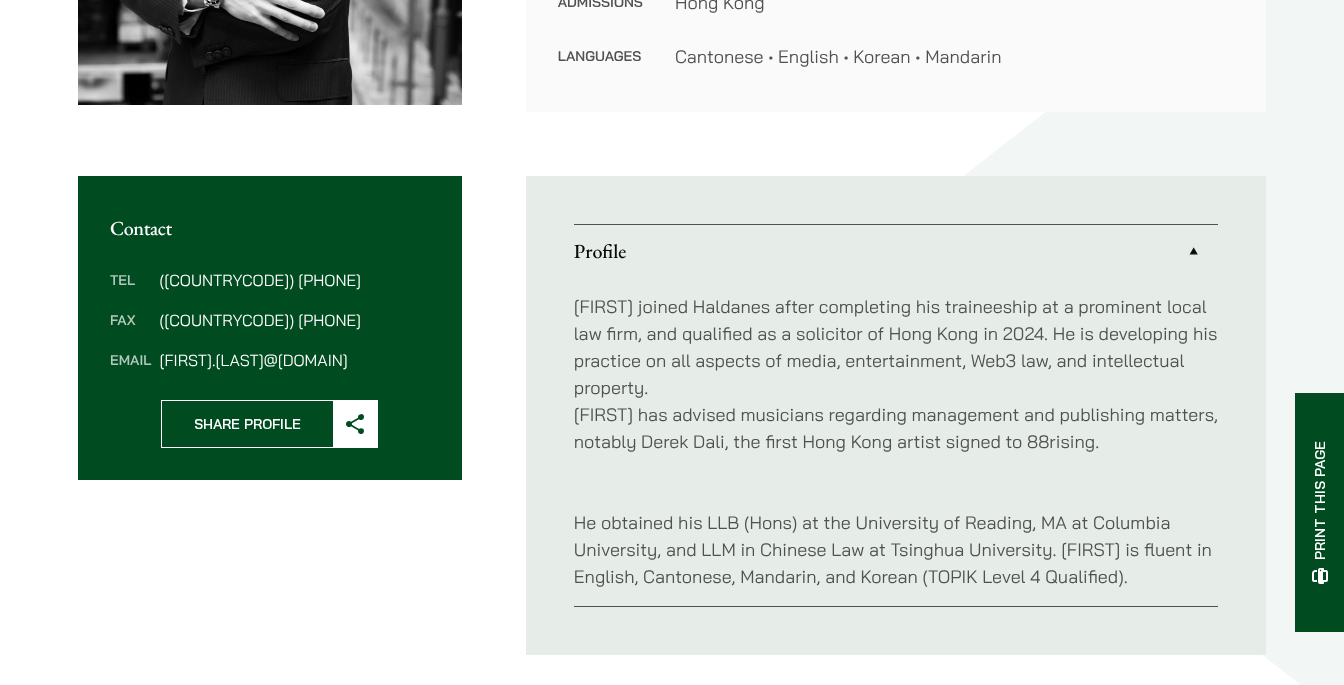 scroll, scrollTop: 491, scrollLeft: 0, axis: vertical 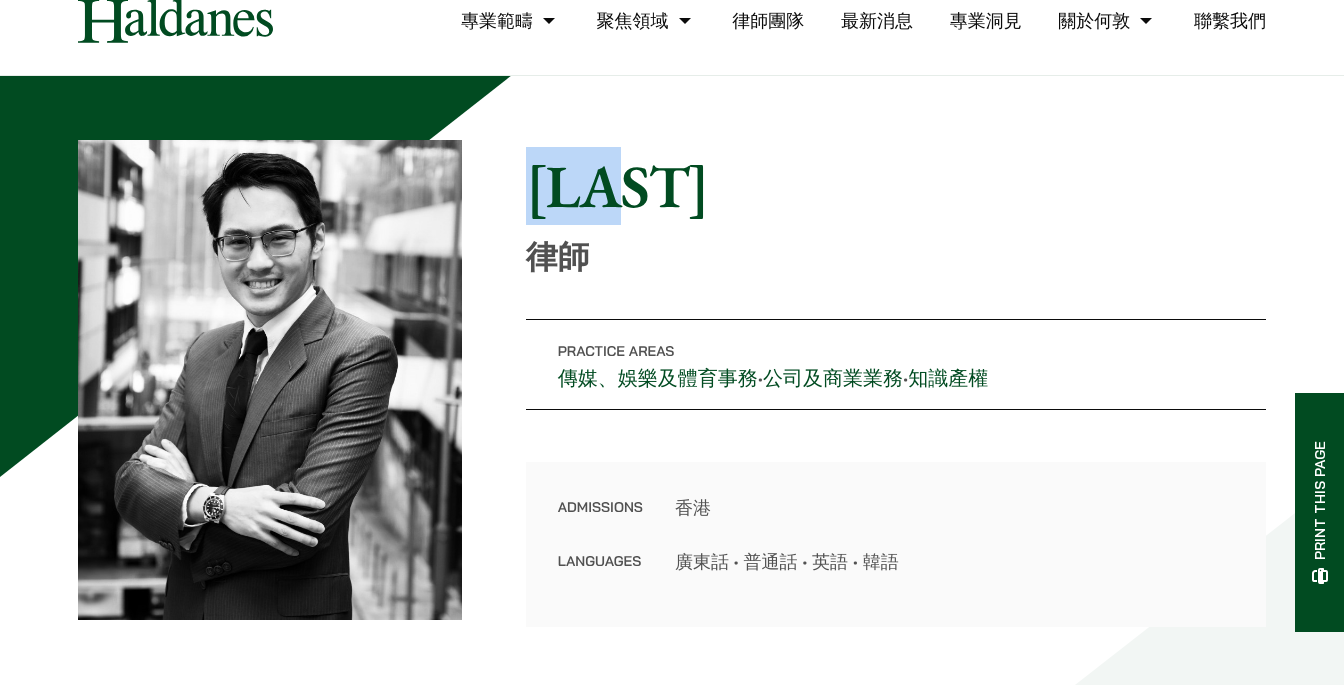 drag, startPoint x: 533, startPoint y: 195, endPoint x: 742, endPoint y: 196, distance: 209.0024 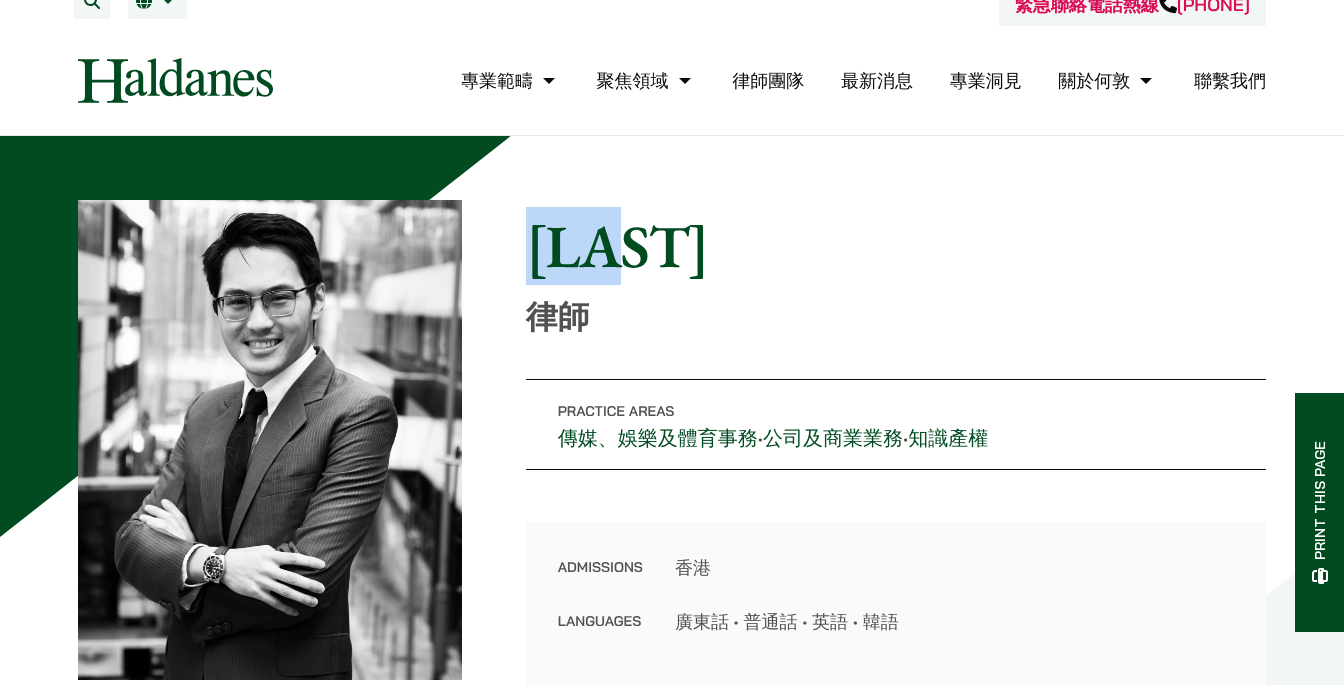 scroll, scrollTop: 0, scrollLeft: 0, axis: both 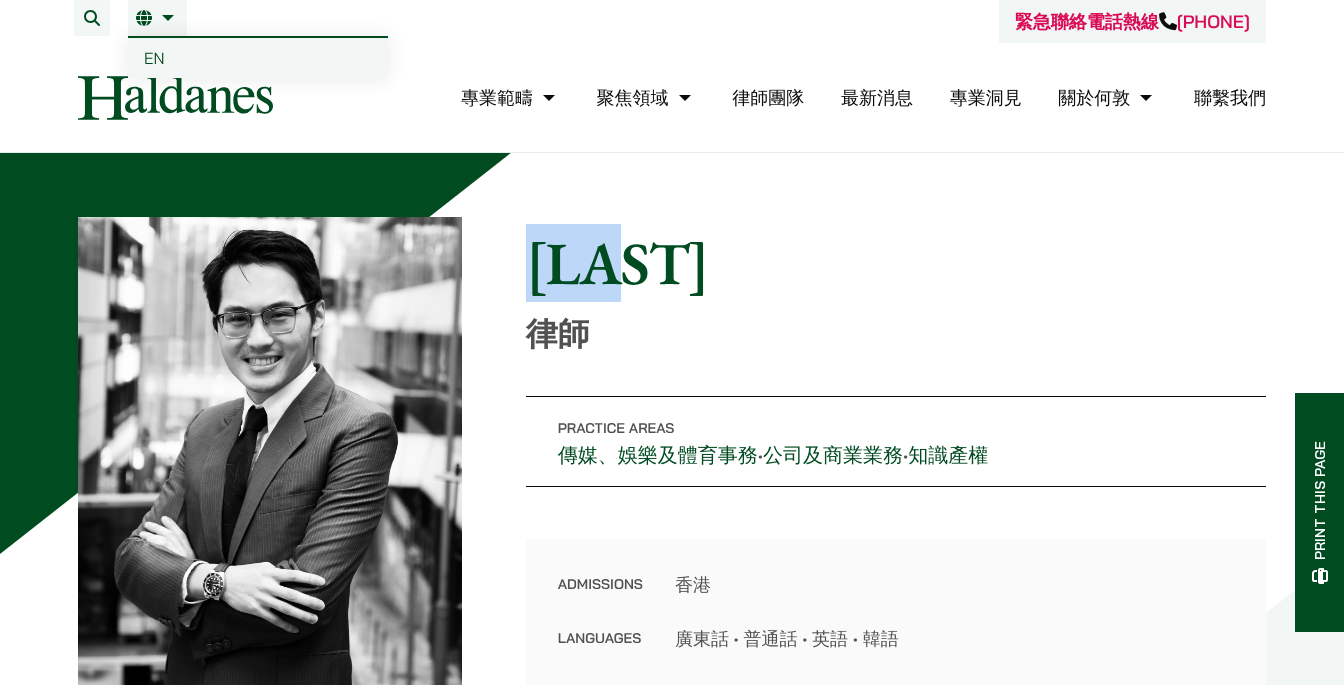 click on "繁" at bounding box center [157, 18] 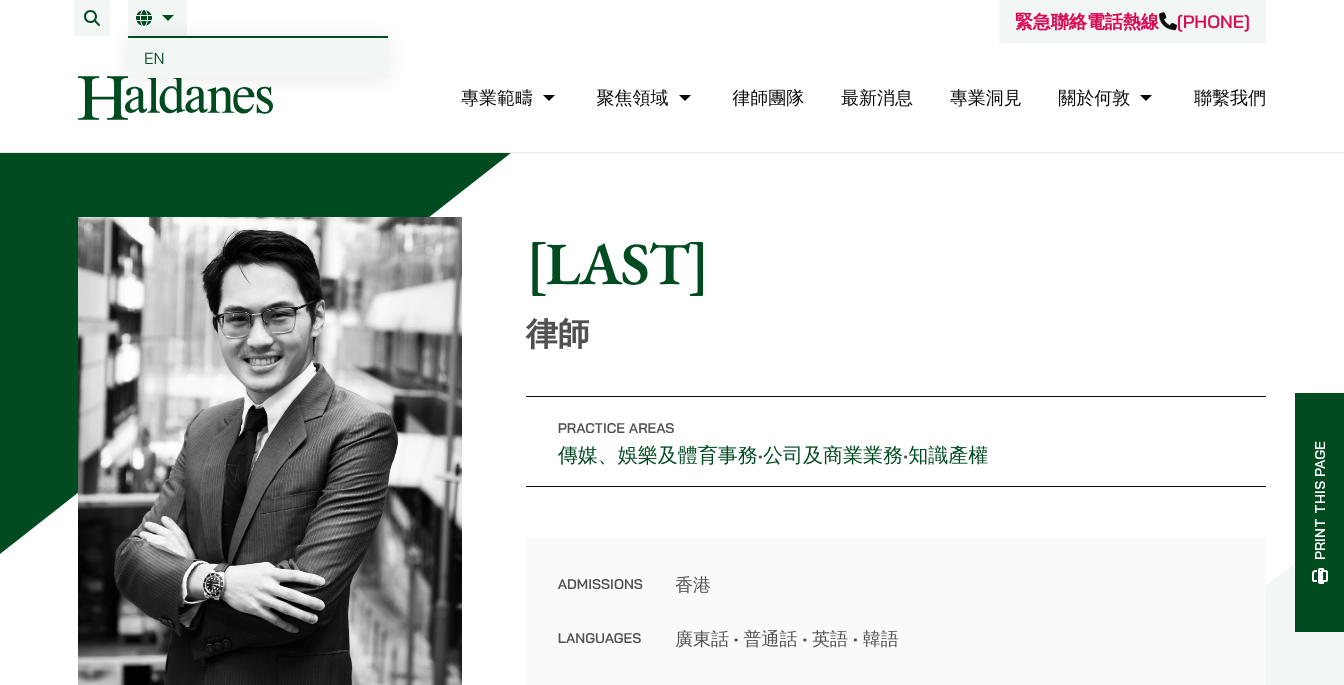 scroll, scrollTop: 0, scrollLeft: 0, axis: both 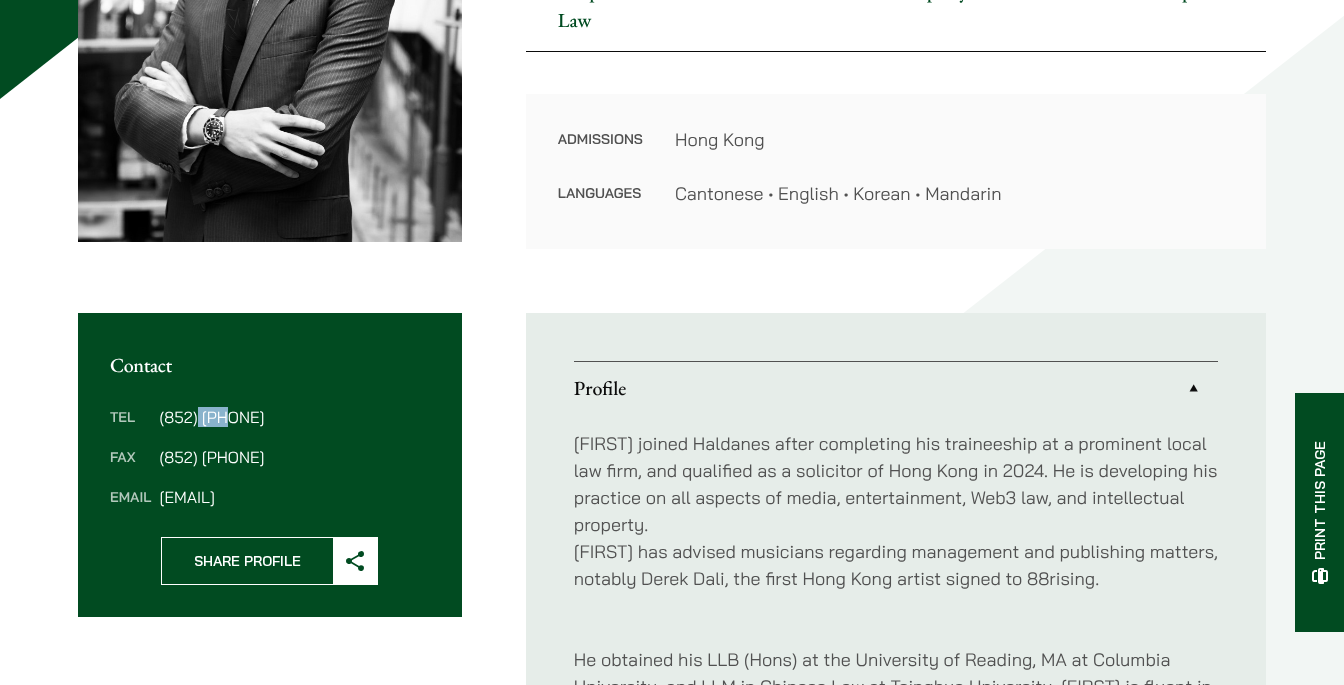 drag, startPoint x: 199, startPoint y: 421, endPoint x: 227, endPoint y: 425, distance: 28.284271 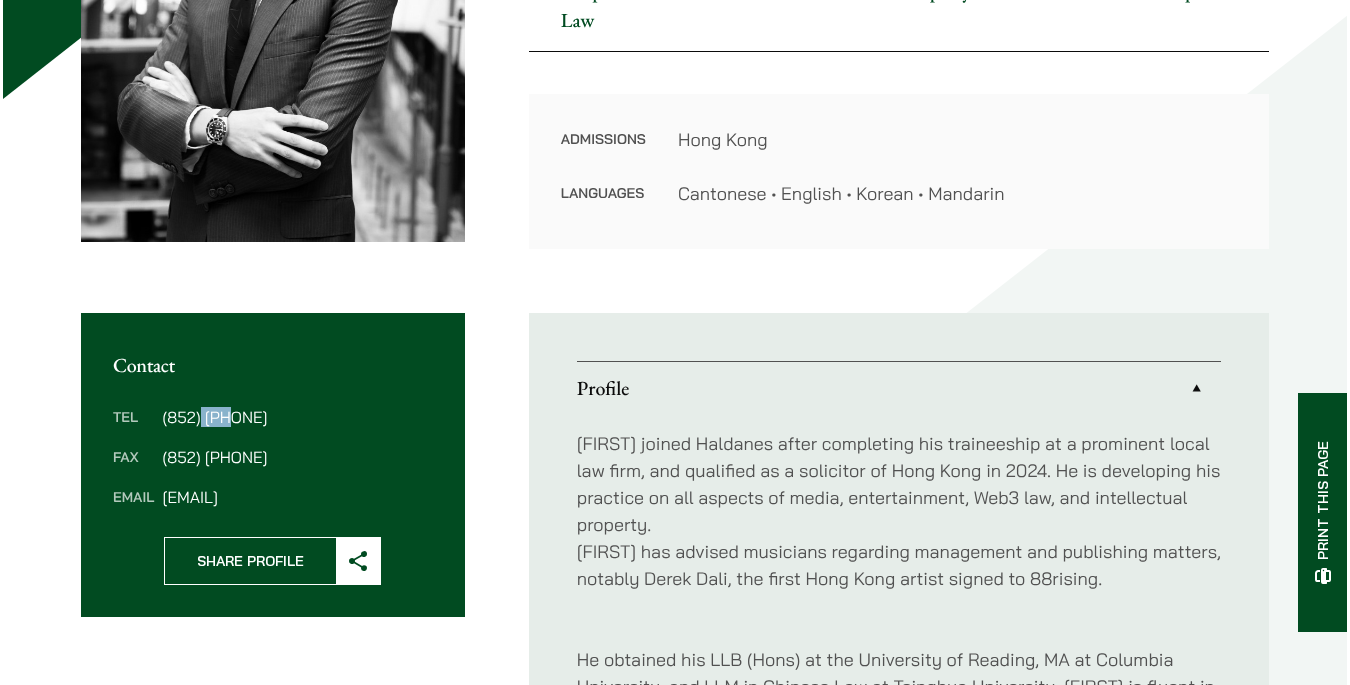 scroll, scrollTop: 0, scrollLeft: 0, axis: both 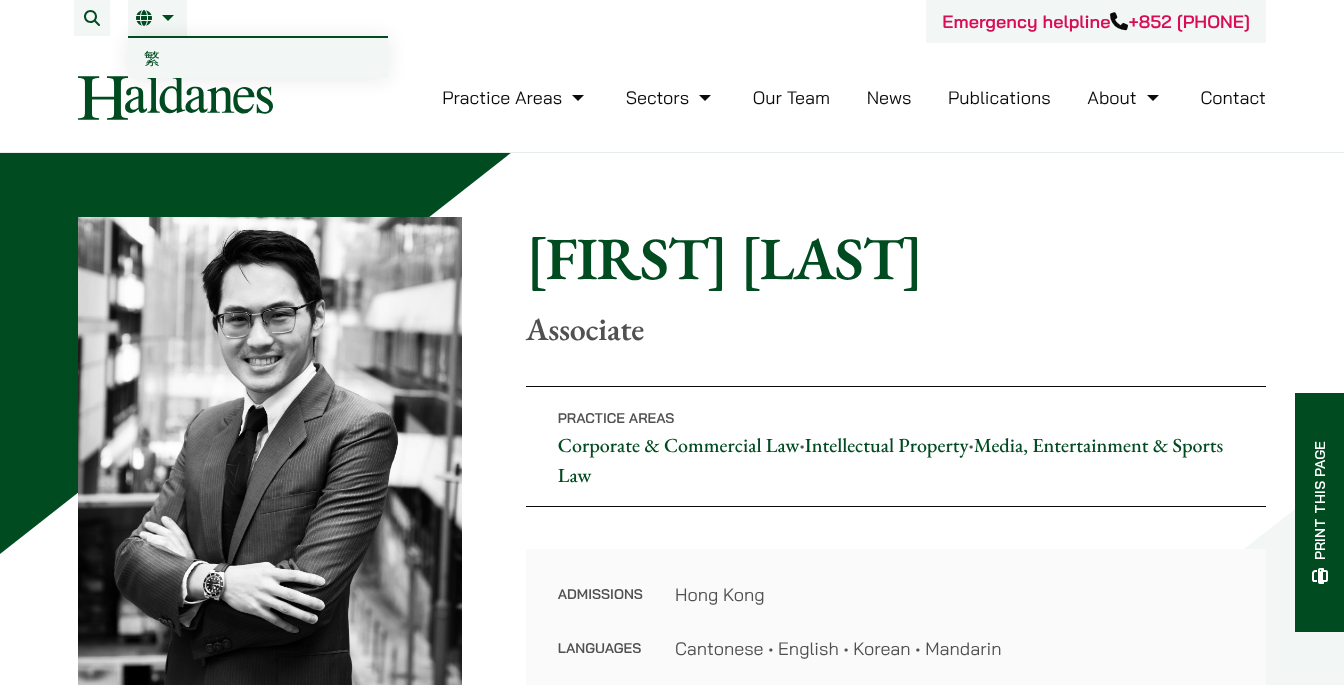 click on "EN" at bounding box center (157, 18) 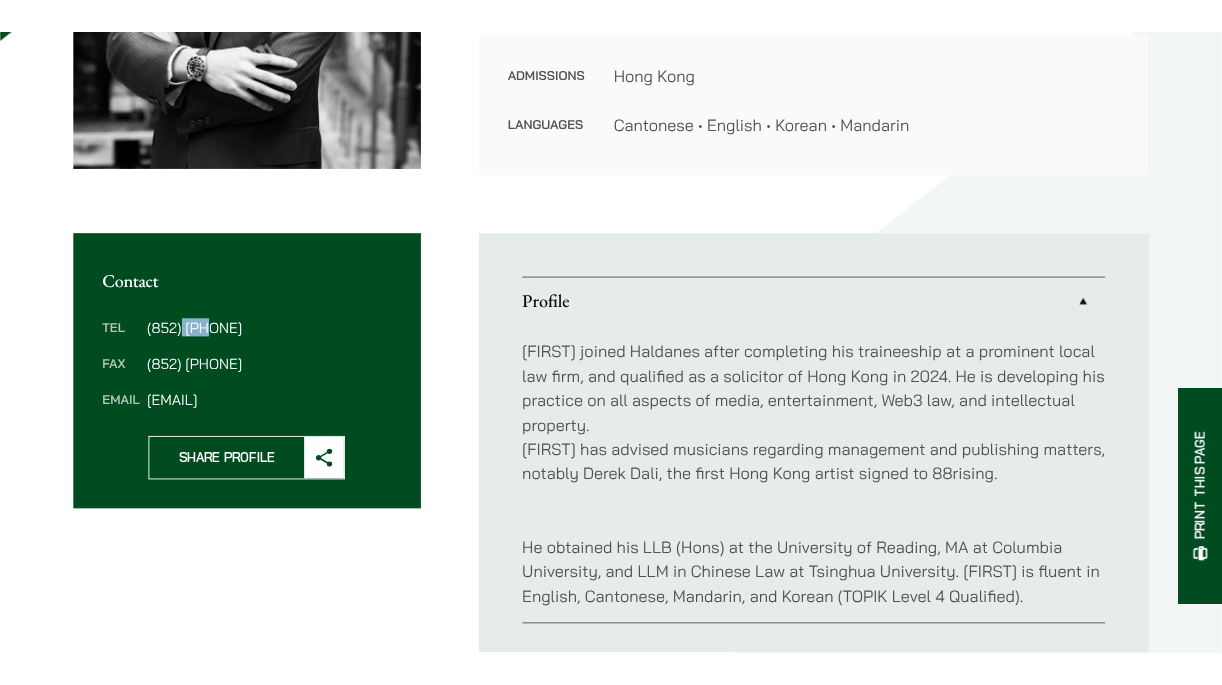 scroll, scrollTop: 548, scrollLeft: 0, axis: vertical 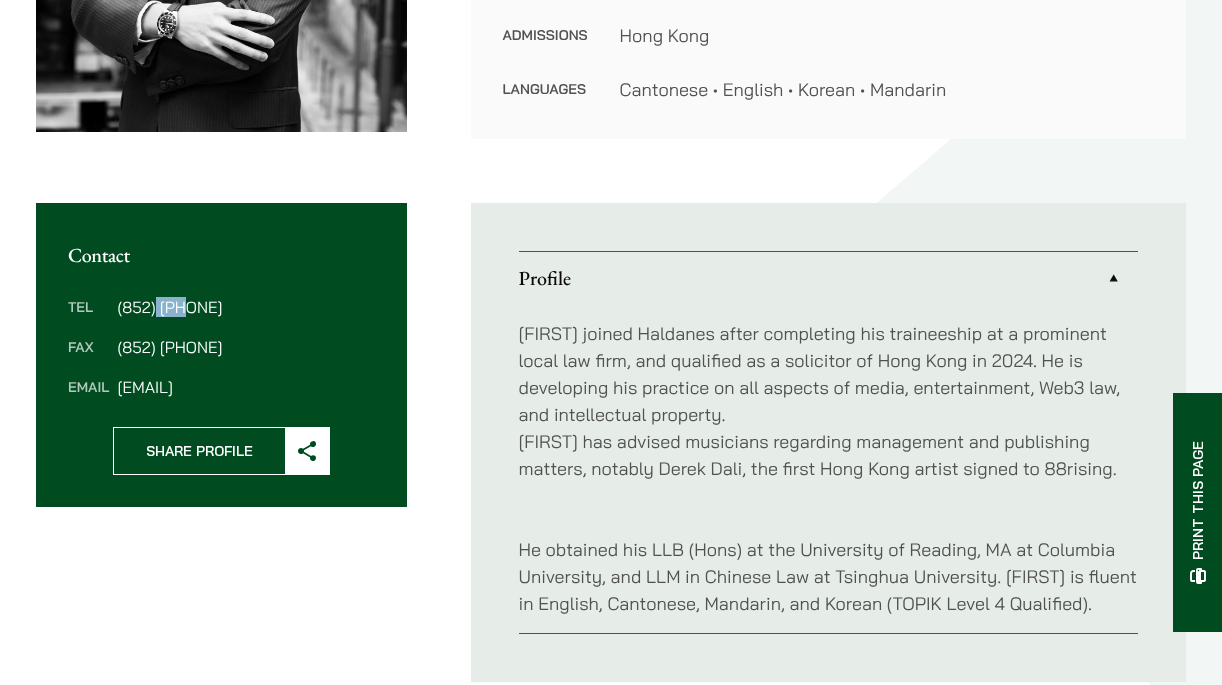 drag, startPoint x: 120, startPoint y: 390, endPoint x: 390, endPoint y: 391, distance: 270.00186 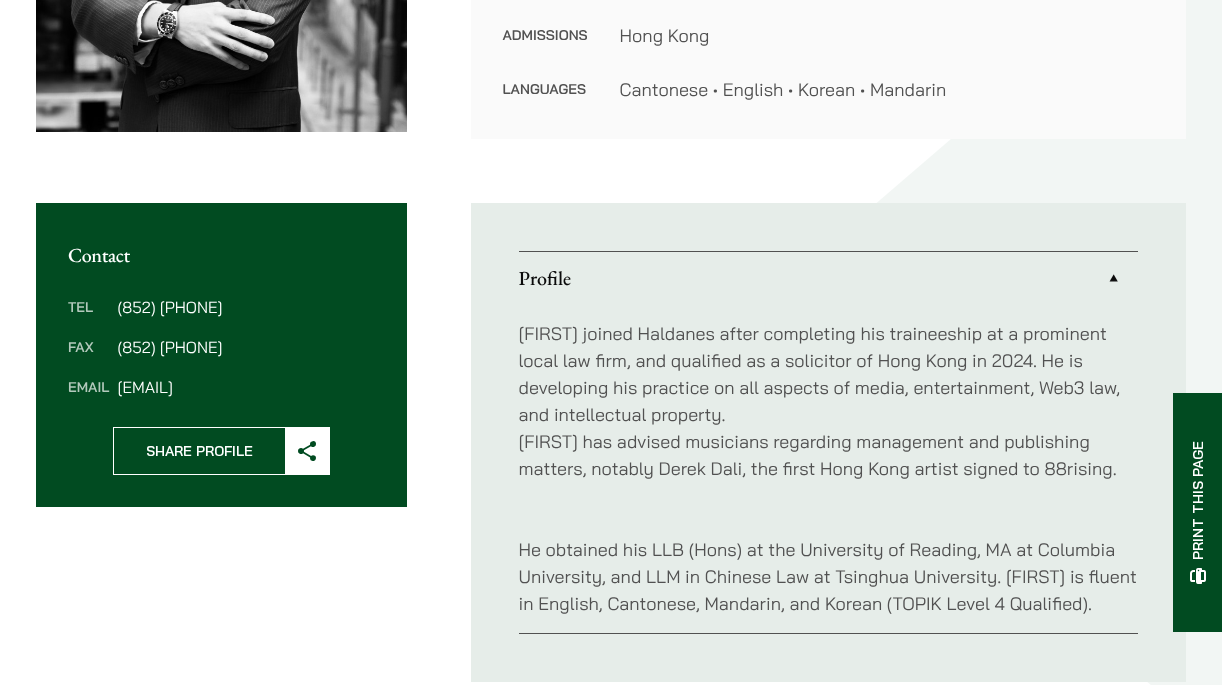drag, startPoint x: 116, startPoint y: 387, endPoint x: 343, endPoint y: 395, distance: 227.14093 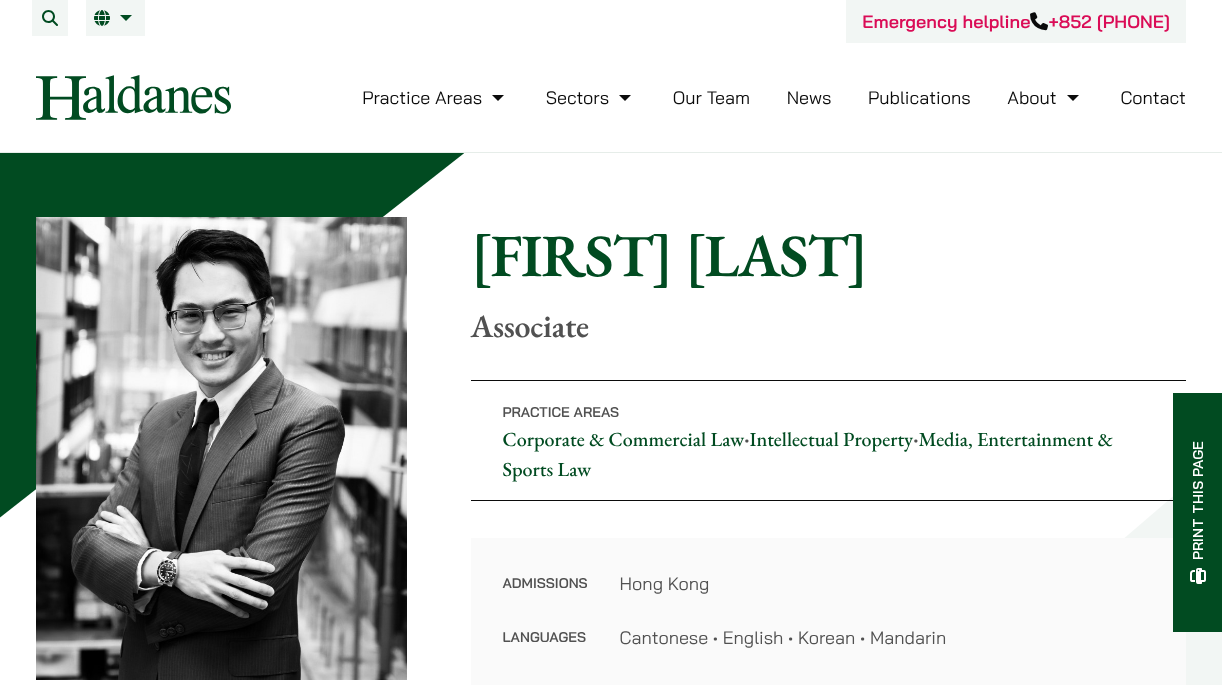 scroll, scrollTop: 5, scrollLeft: 0, axis: vertical 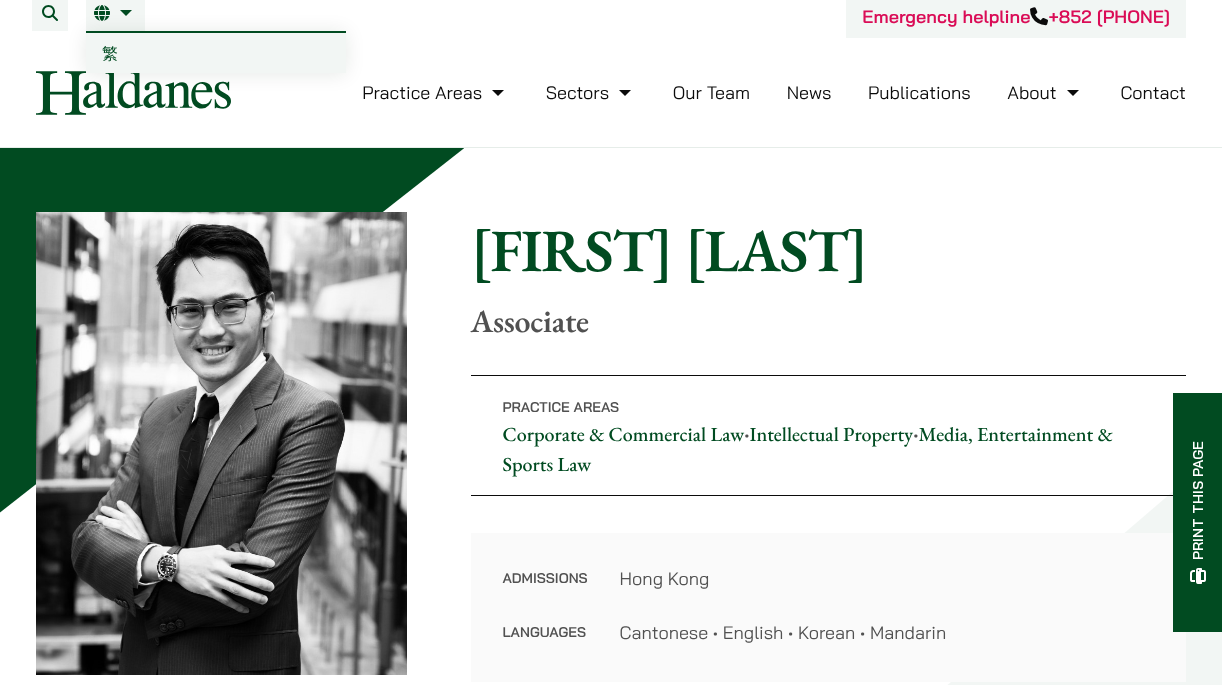 click on "EN" at bounding box center (115, 13) 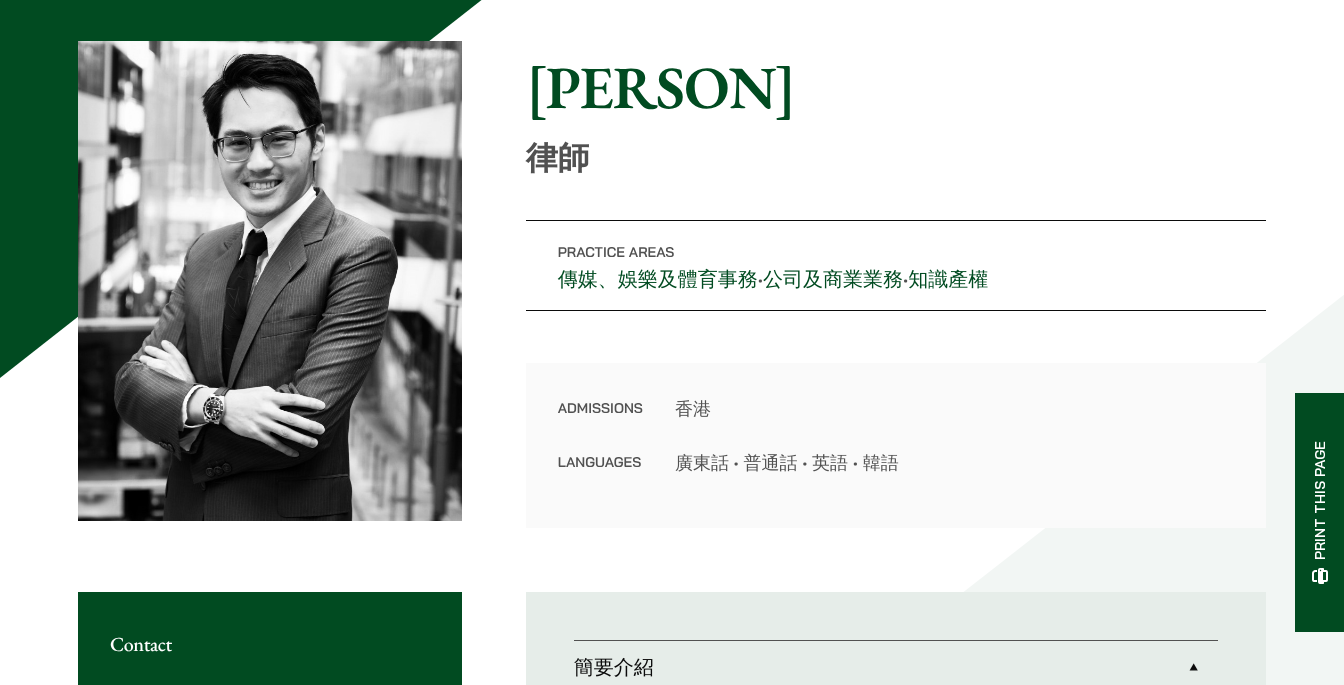 scroll, scrollTop: 0, scrollLeft: 0, axis: both 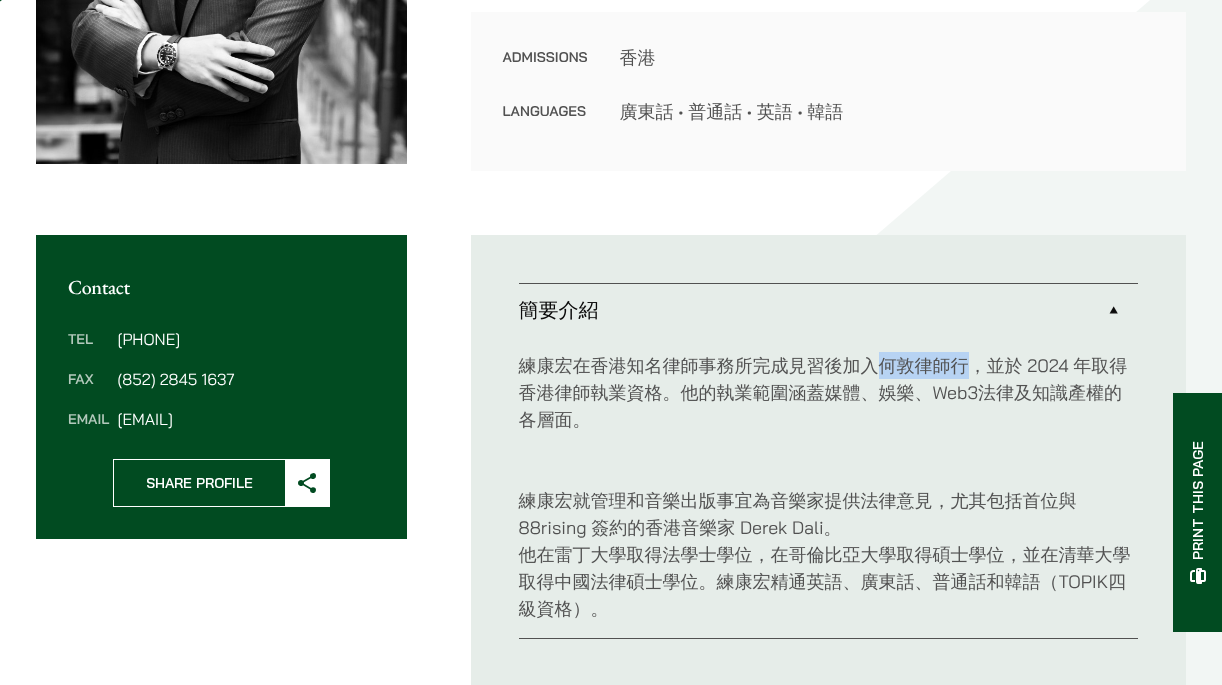 drag, startPoint x: 883, startPoint y: 366, endPoint x: 979, endPoint y: 365, distance: 96.00521 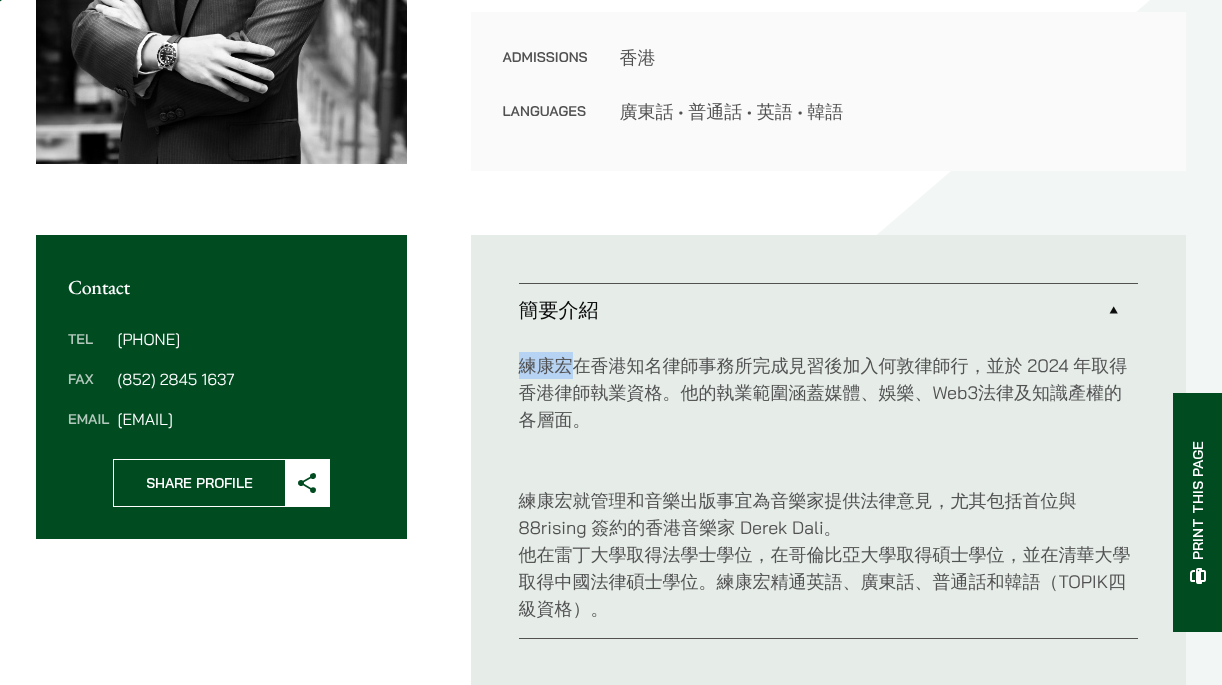 drag, startPoint x: 519, startPoint y: 368, endPoint x: 573, endPoint y: 368, distance: 54 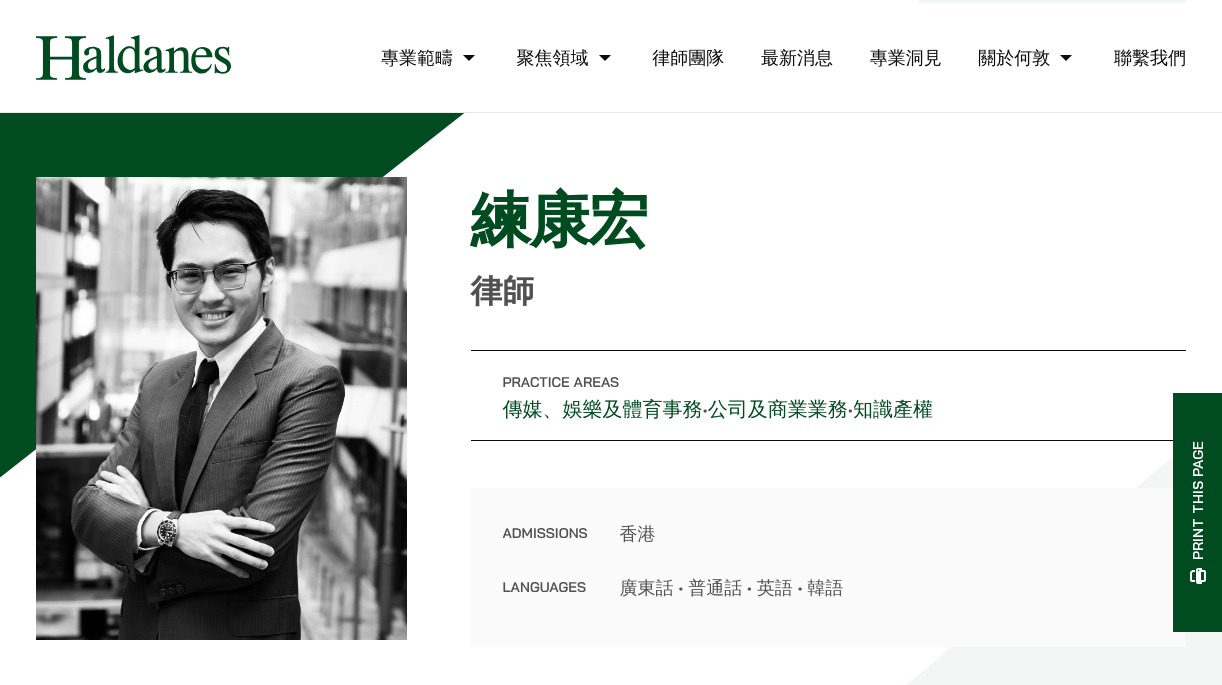 scroll, scrollTop: 518, scrollLeft: 0, axis: vertical 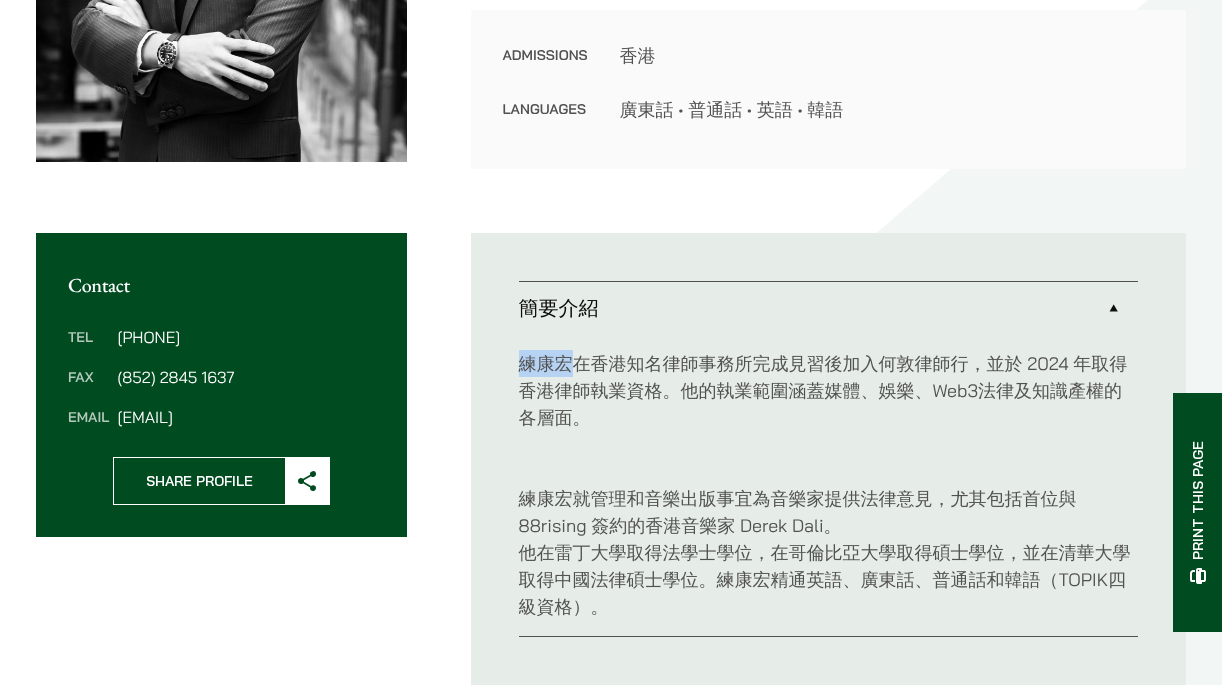 drag, startPoint x: 121, startPoint y: 421, endPoint x: 221, endPoint y: 421, distance: 100 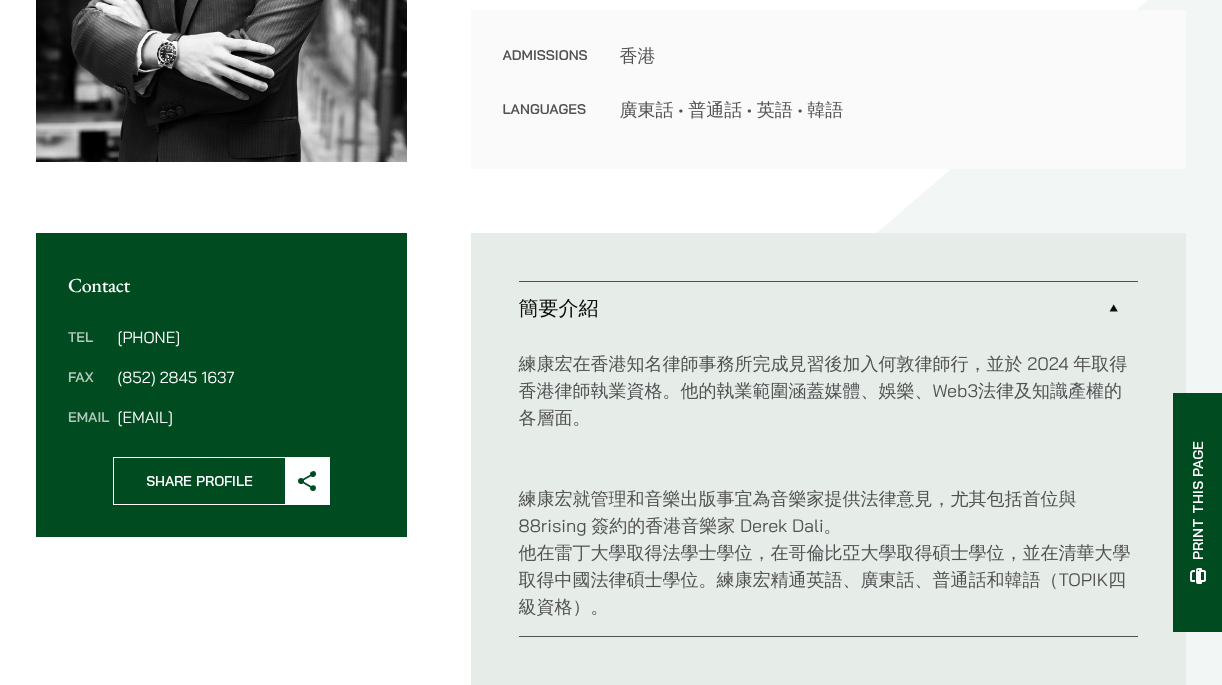 drag, startPoint x: 340, startPoint y: 424, endPoint x: 98, endPoint y: 427, distance: 242.0186 